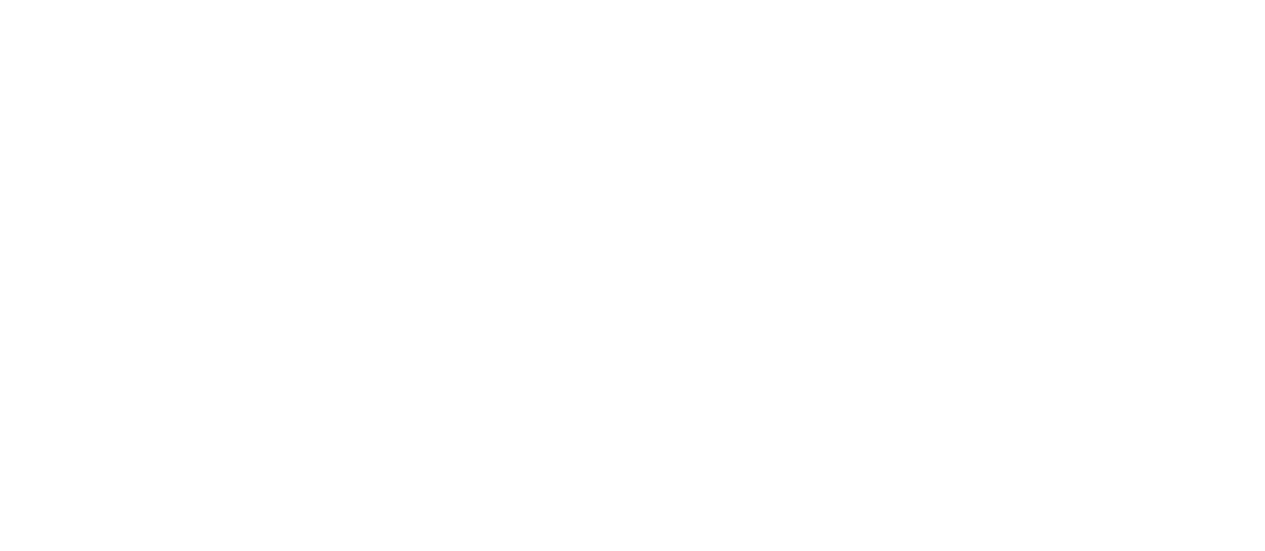 scroll, scrollTop: 0, scrollLeft: 0, axis: both 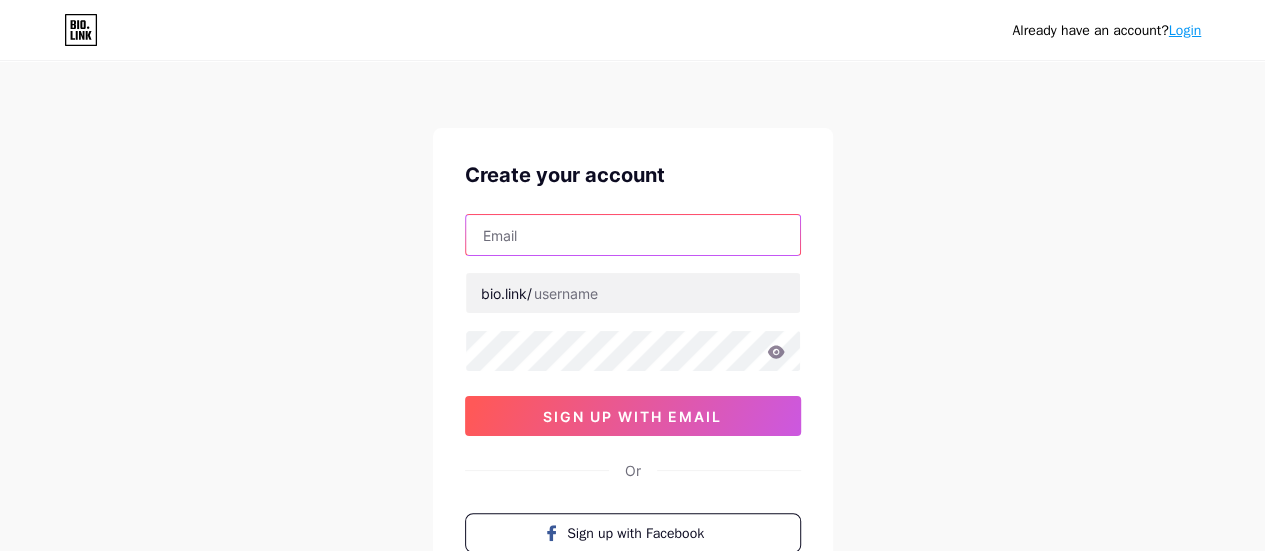 click at bounding box center (633, 235) 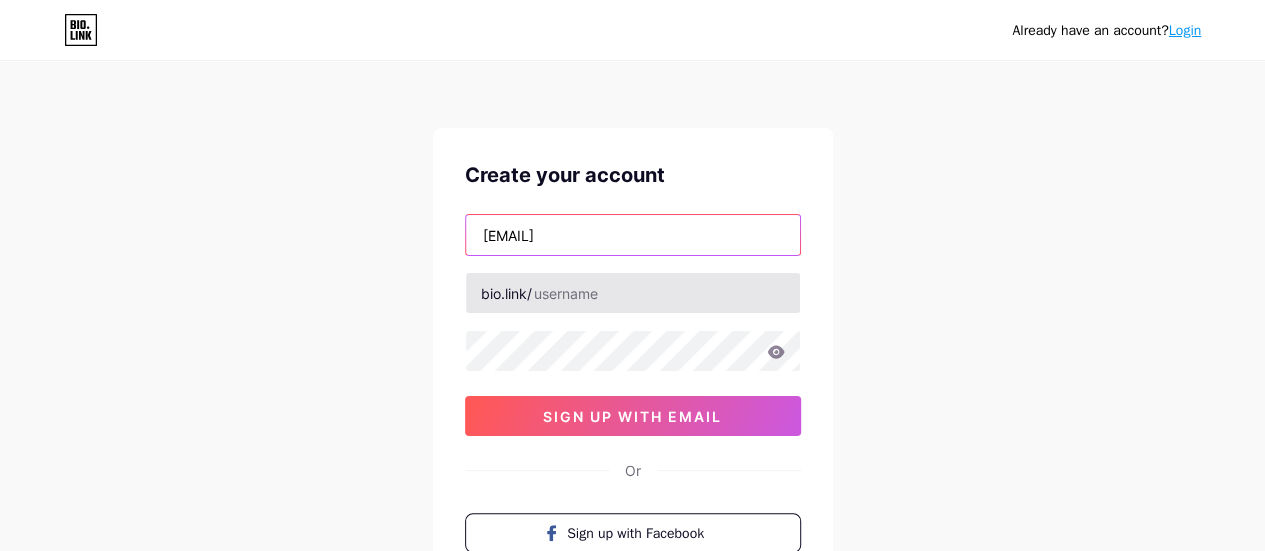 type on "[EMAIL]" 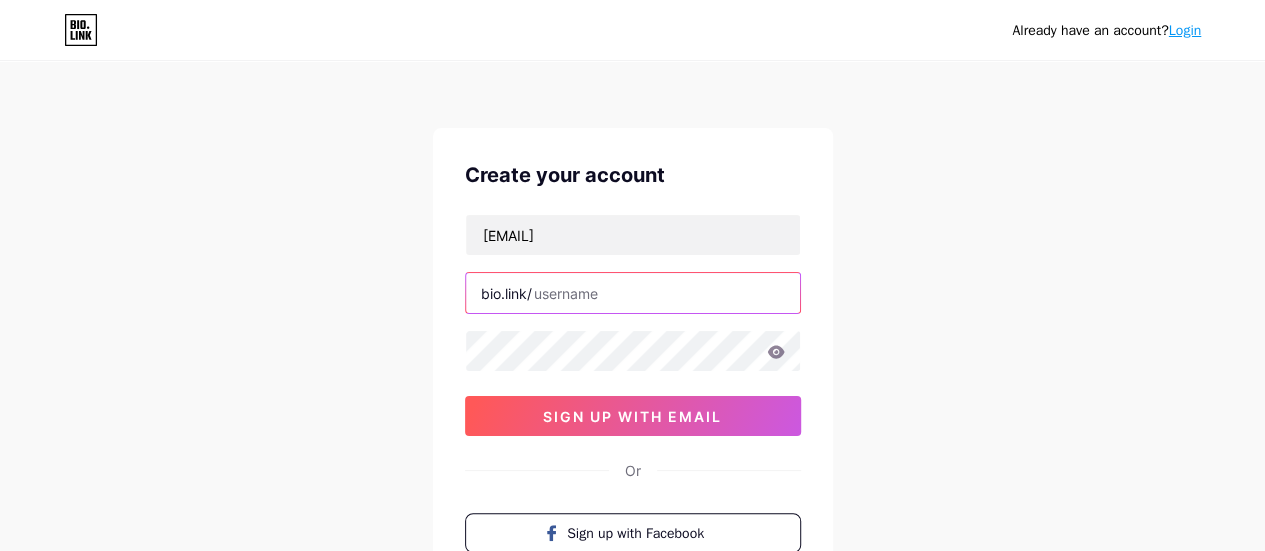 click at bounding box center [633, 293] 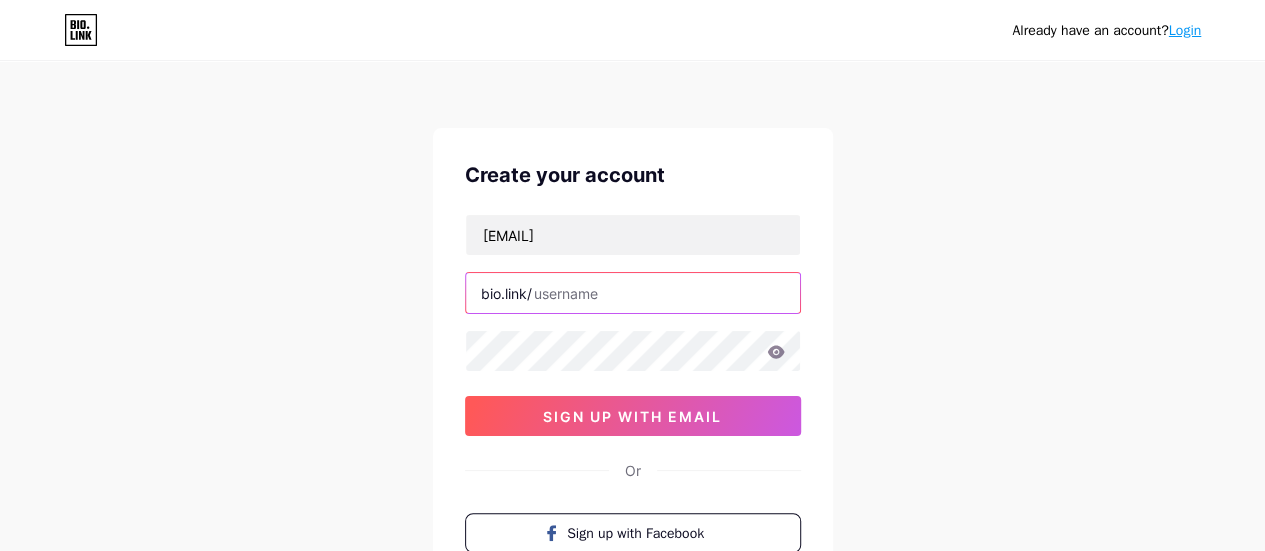 paste on "agv_industry" 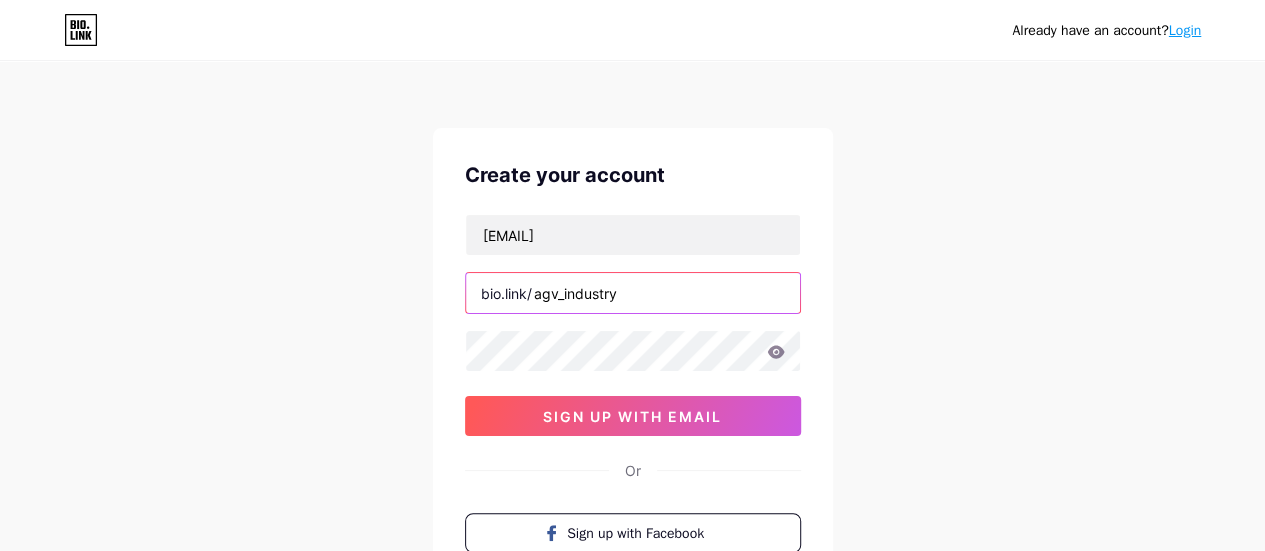 type on "agv_industry" 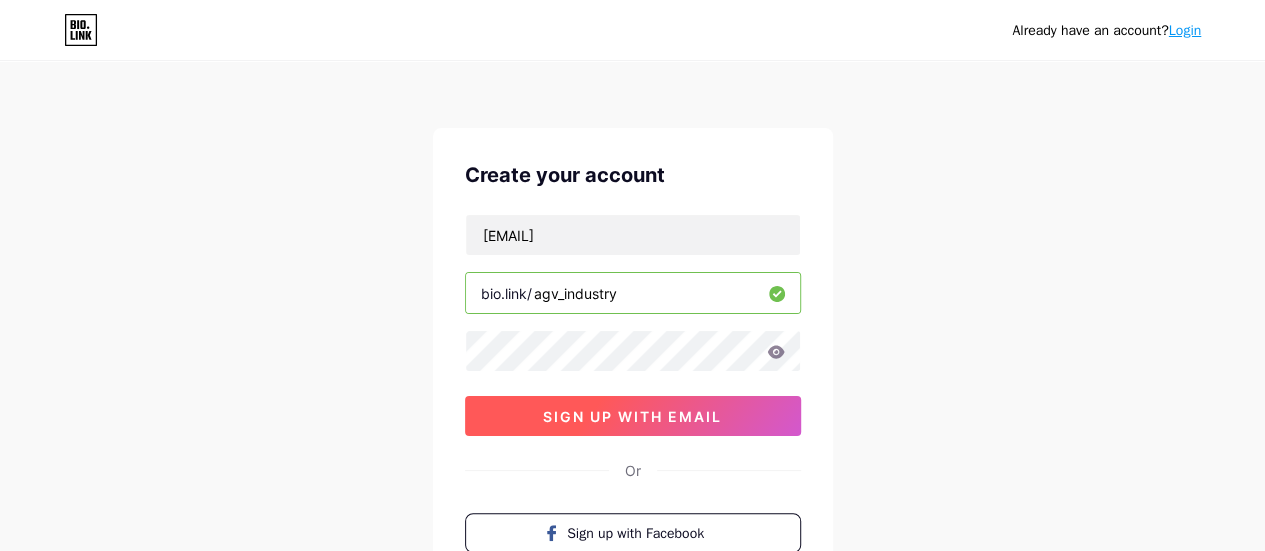 click on "sign up with email" at bounding box center [632, 416] 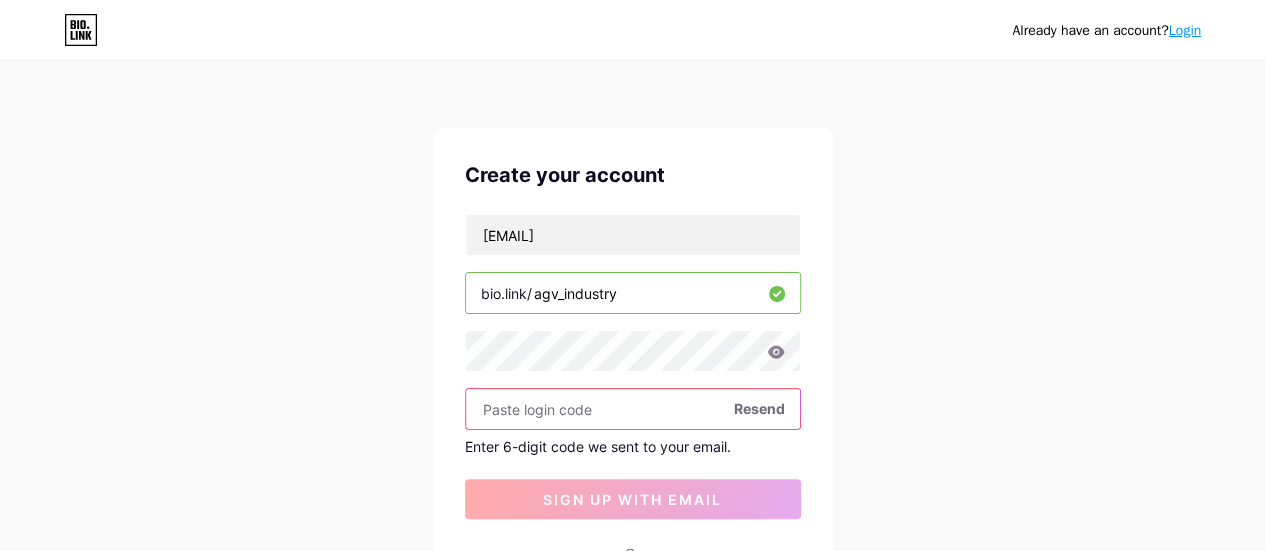 click at bounding box center (633, 409) 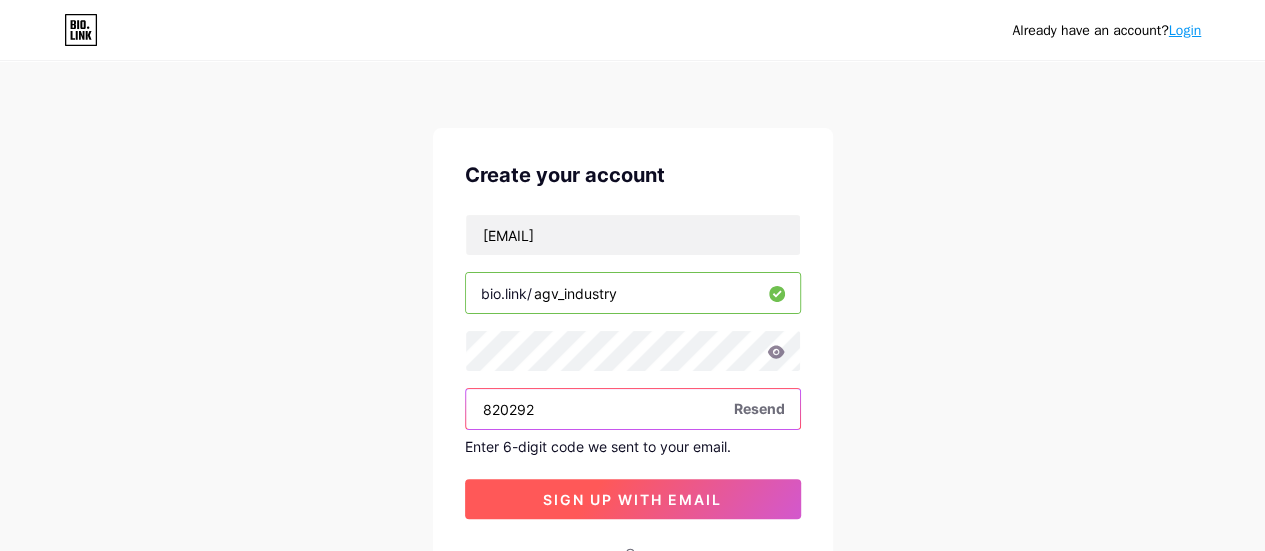type on "820292" 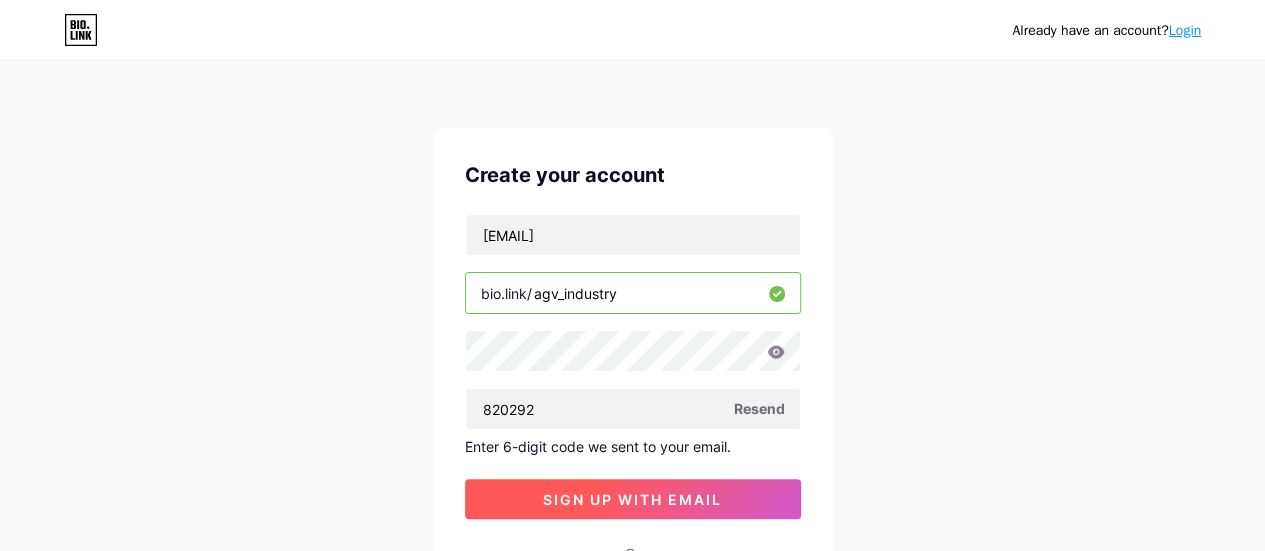 click on "sign up with email" at bounding box center [632, 499] 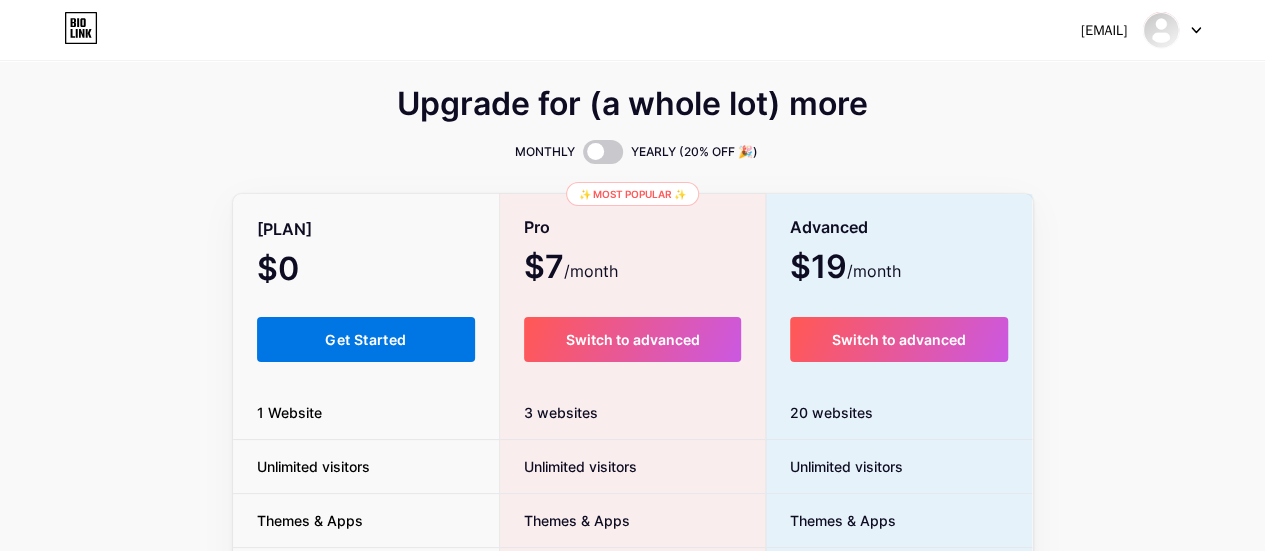 click on "Get Started" at bounding box center [365, 339] 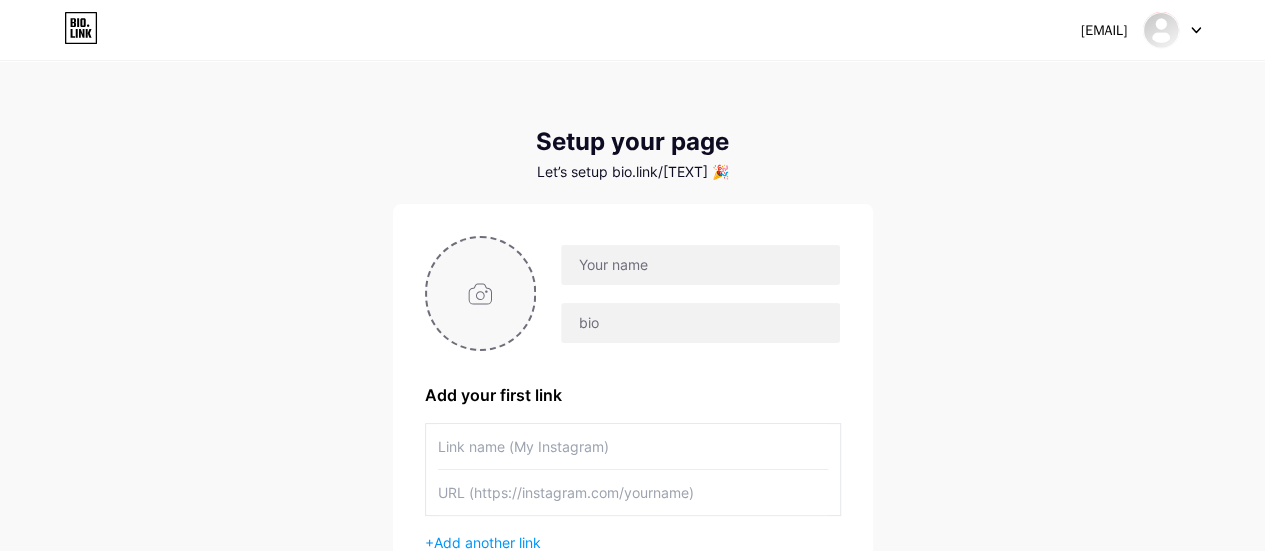click at bounding box center (481, 293) 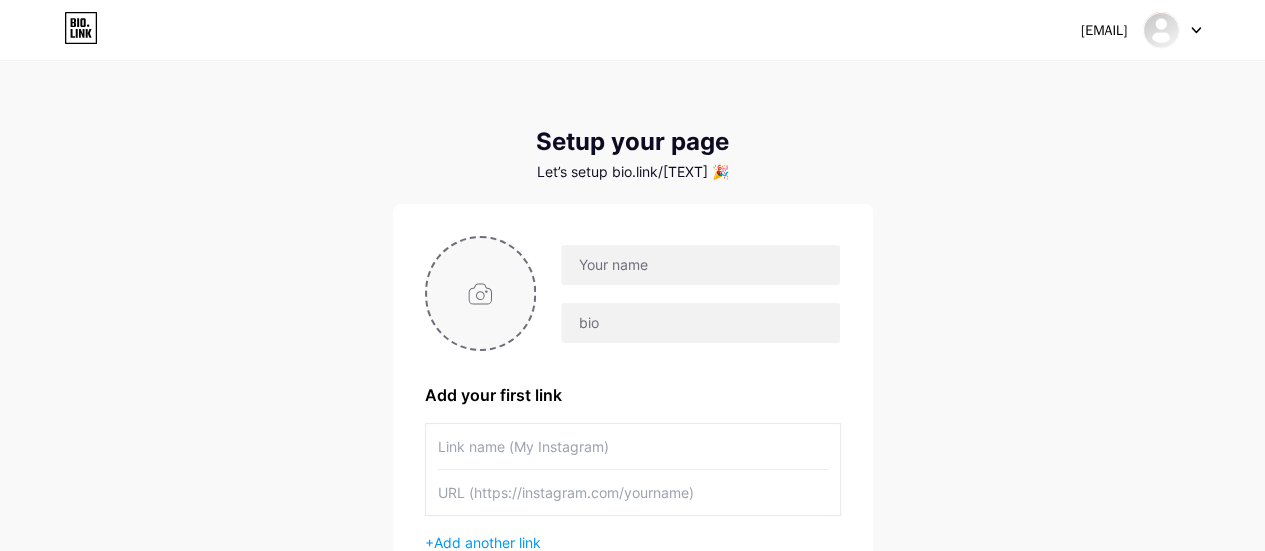 type on "C:\fakepath\[NUMBER].png" 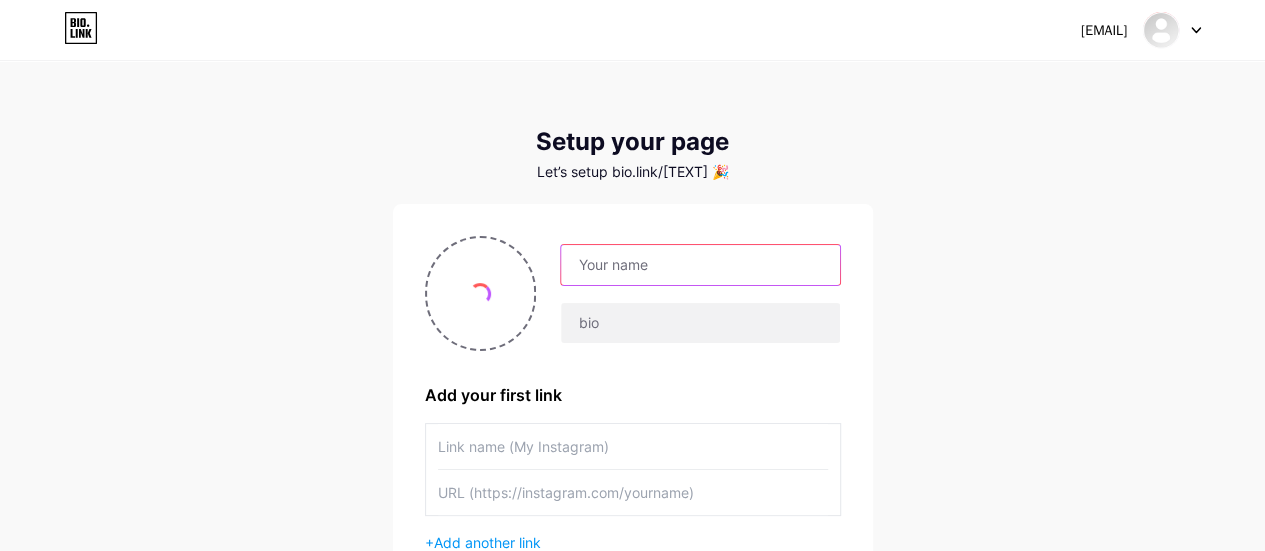 click at bounding box center [700, 265] 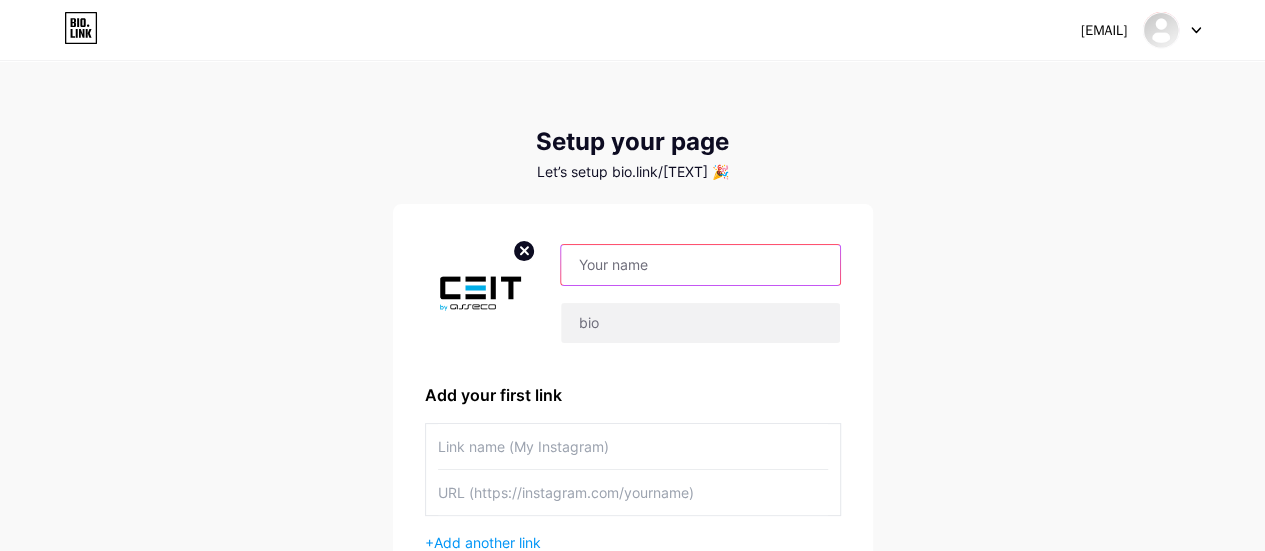 paste on "AGV_industry" 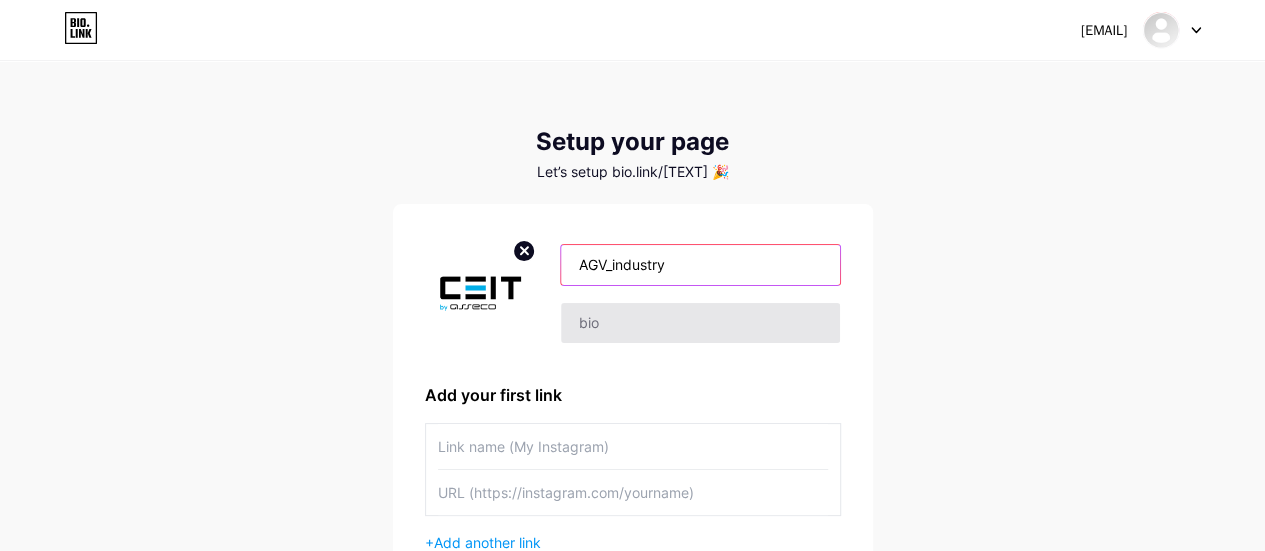 type on "AGV_industry" 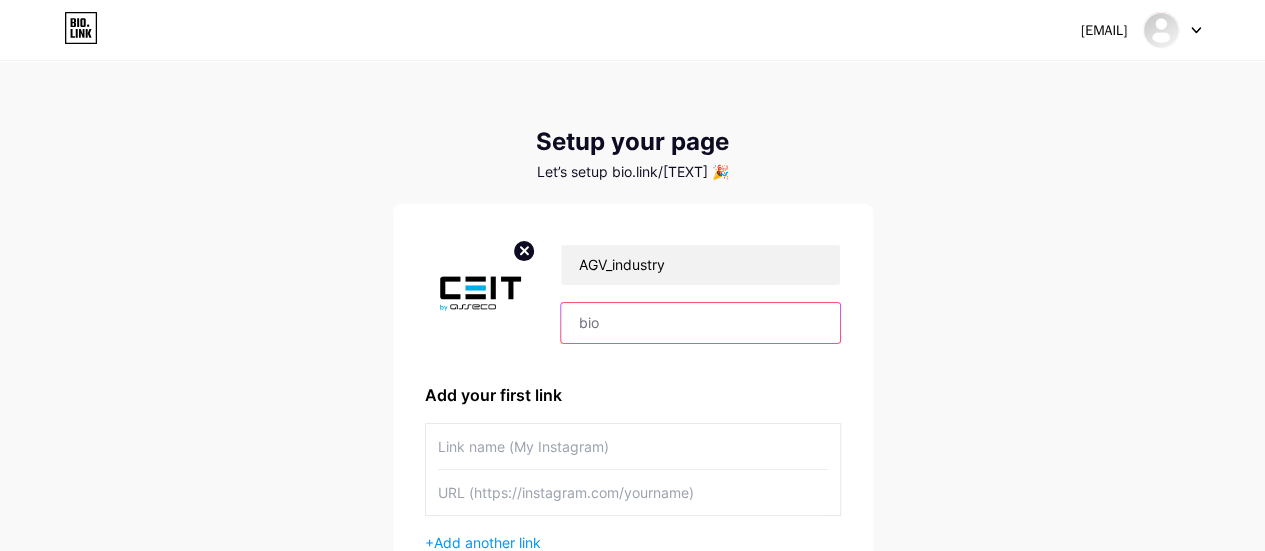click at bounding box center (700, 323) 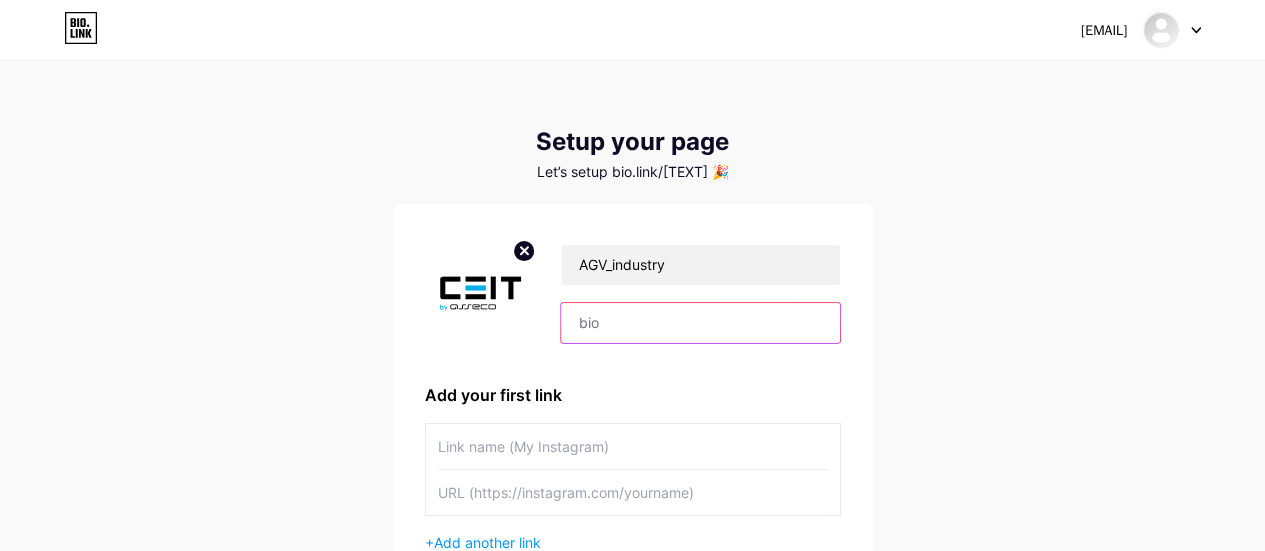 paste on "Asseco CEIT provides a complete lineup of autonomous mobile devices, or AGVs, built for highly flexible and scalable logistics and production workflows." 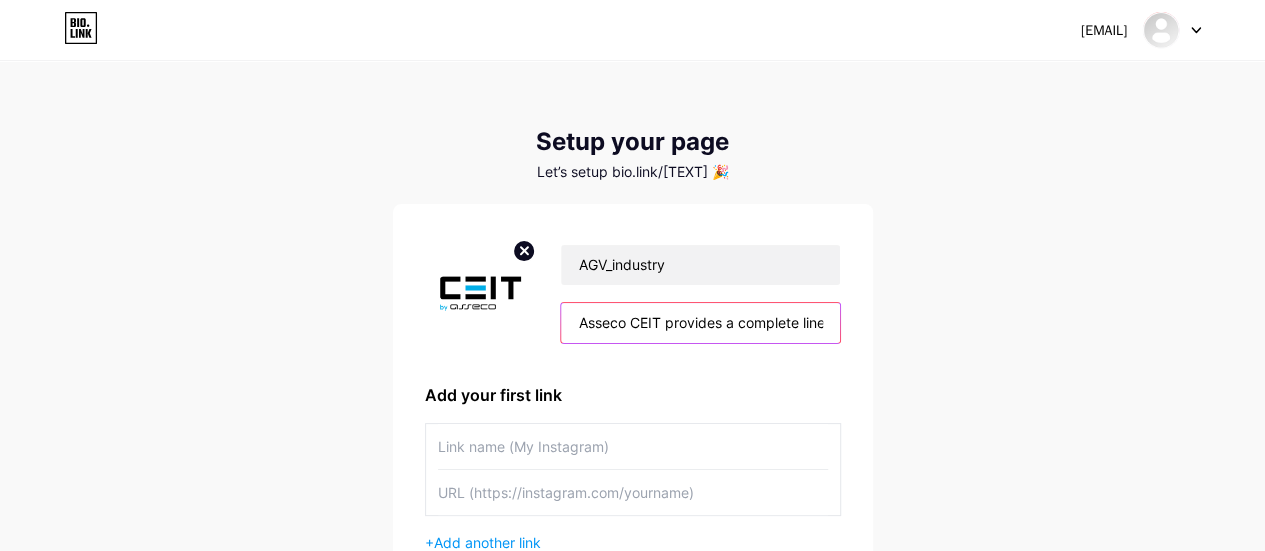 scroll, scrollTop: 0, scrollLeft: 764, axis: horizontal 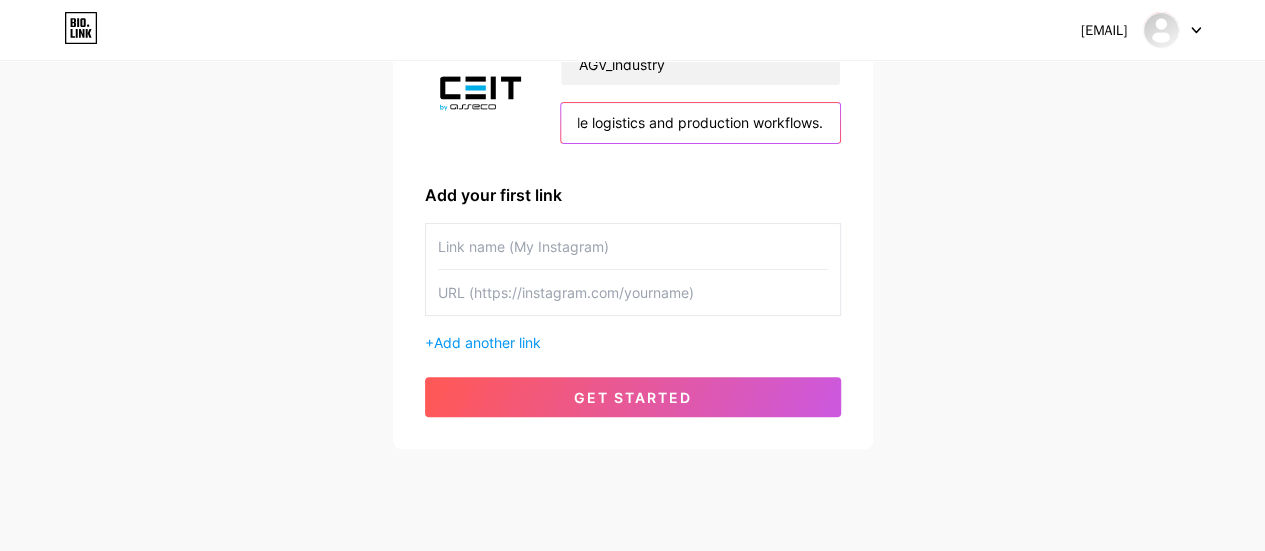 type on "Asseco CEIT provides a complete lineup of autonomous mobile devices, or AGVs, built for highly flexible and scalable logistics and production workflows." 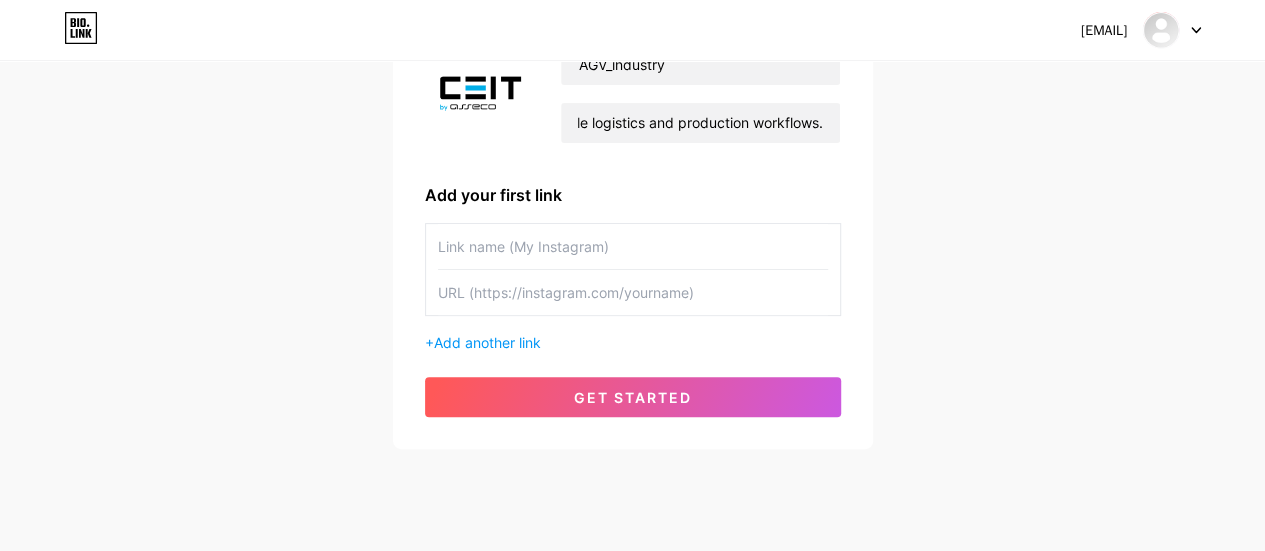 scroll, scrollTop: 0, scrollLeft: 0, axis: both 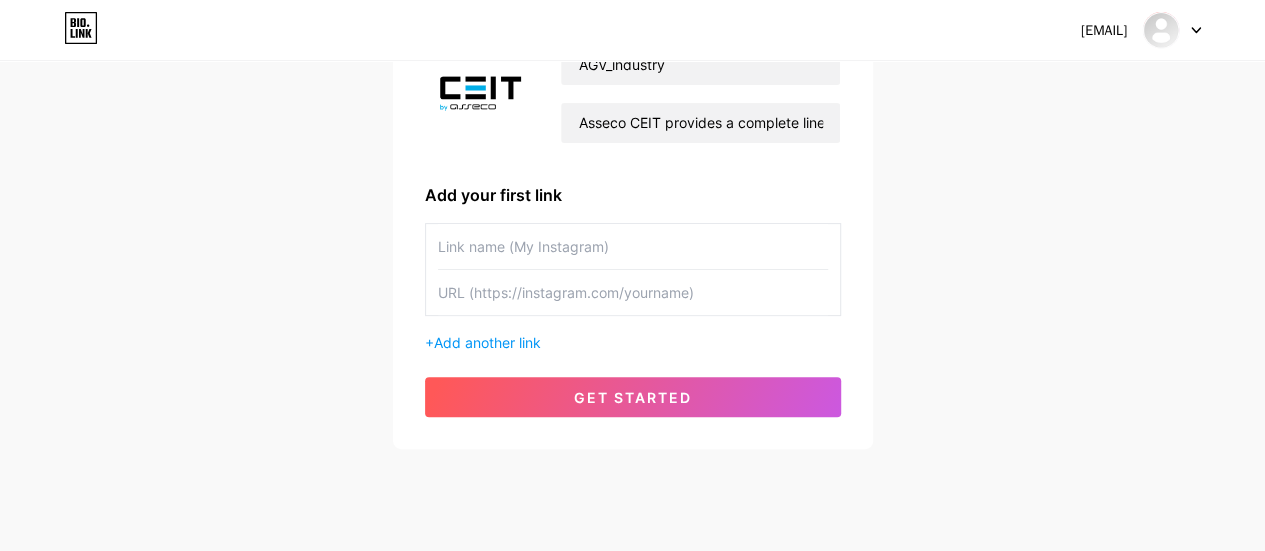 click at bounding box center [633, 246] 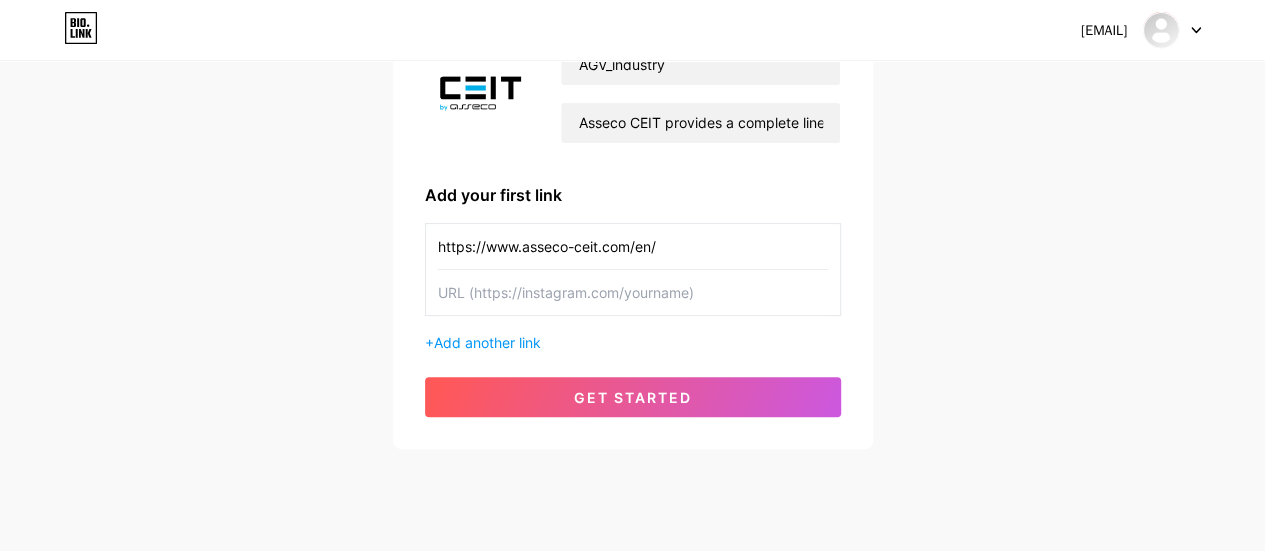 type on "https://www.asseco-ceit.com/en/" 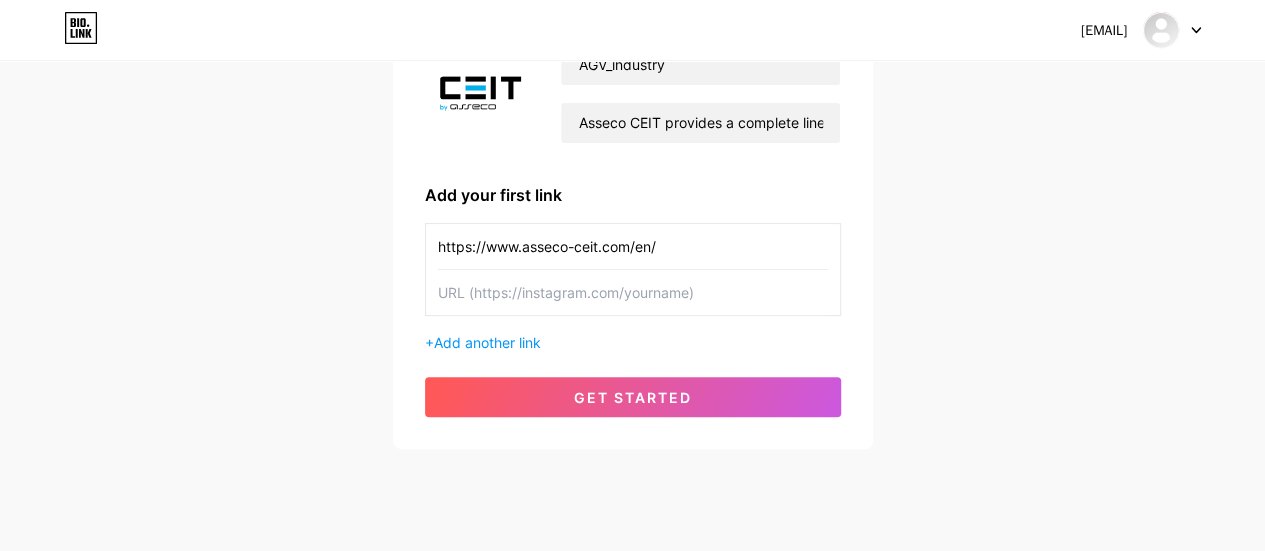 paste on "https://www.asseco-ceit.com/en/" 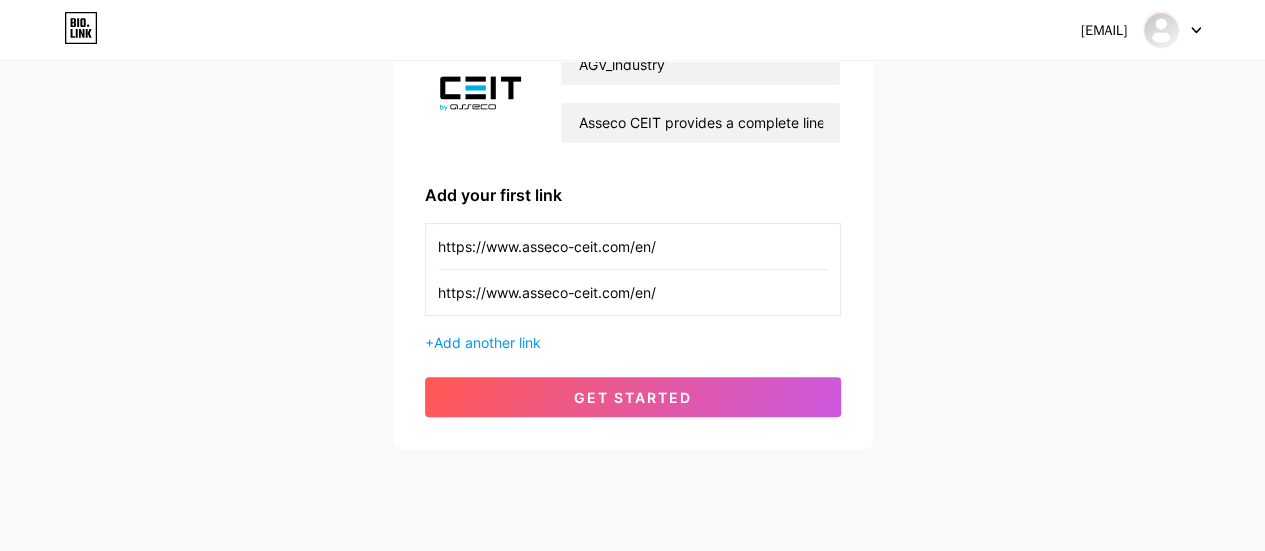 type on "https://www.asseco-ceit.com/en/" 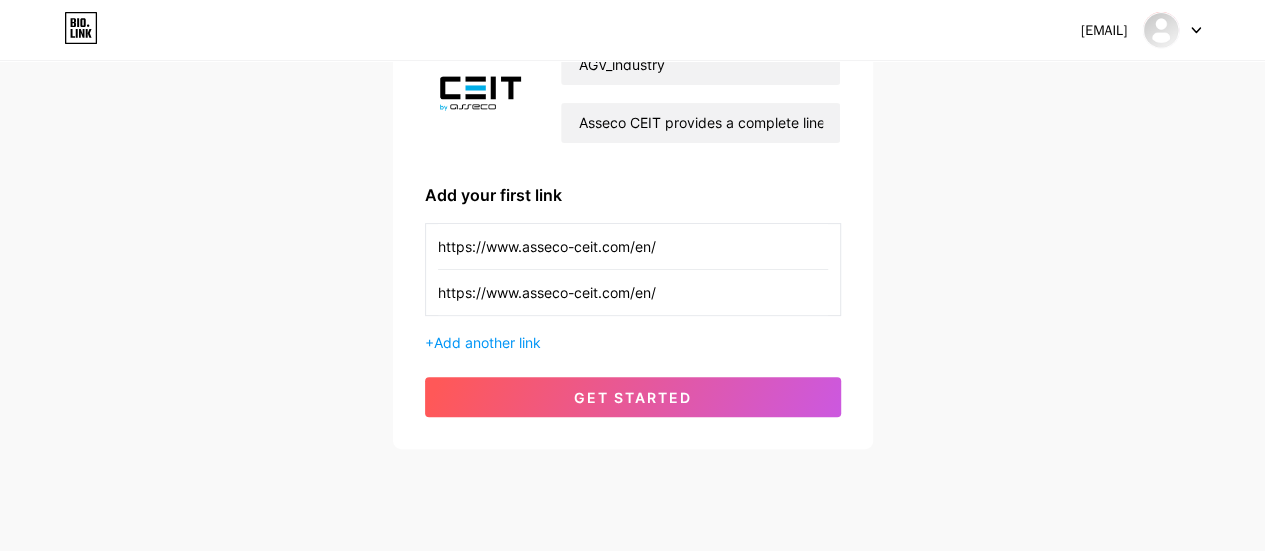 drag, startPoint x: 668, startPoint y: 251, endPoint x: 337, endPoint y: 251, distance: 331 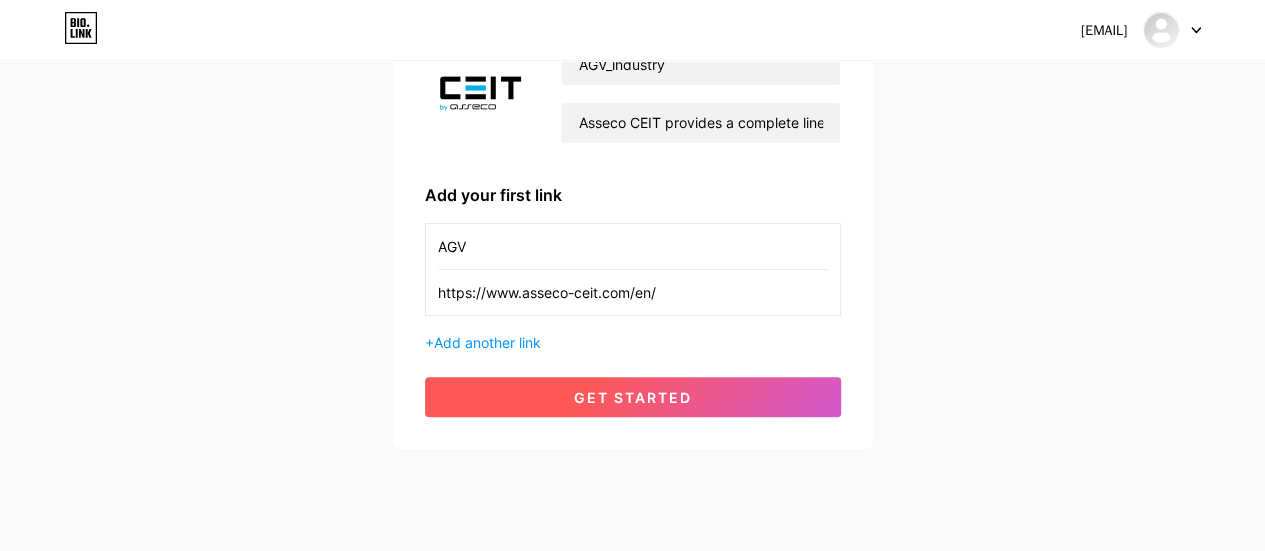 type on "AGV" 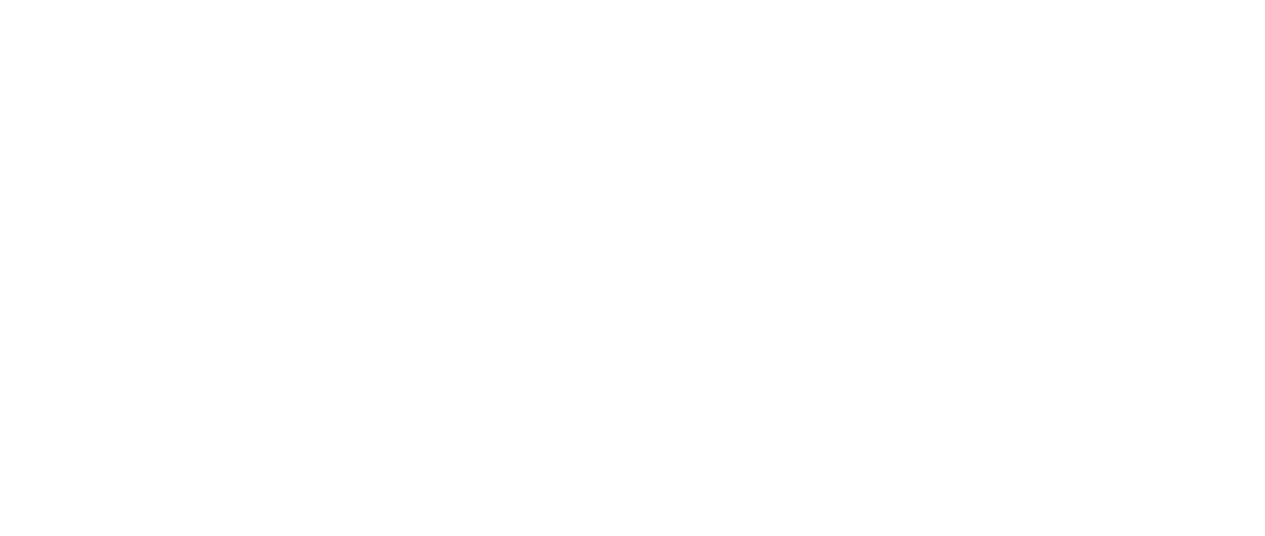 scroll, scrollTop: 0, scrollLeft: 0, axis: both 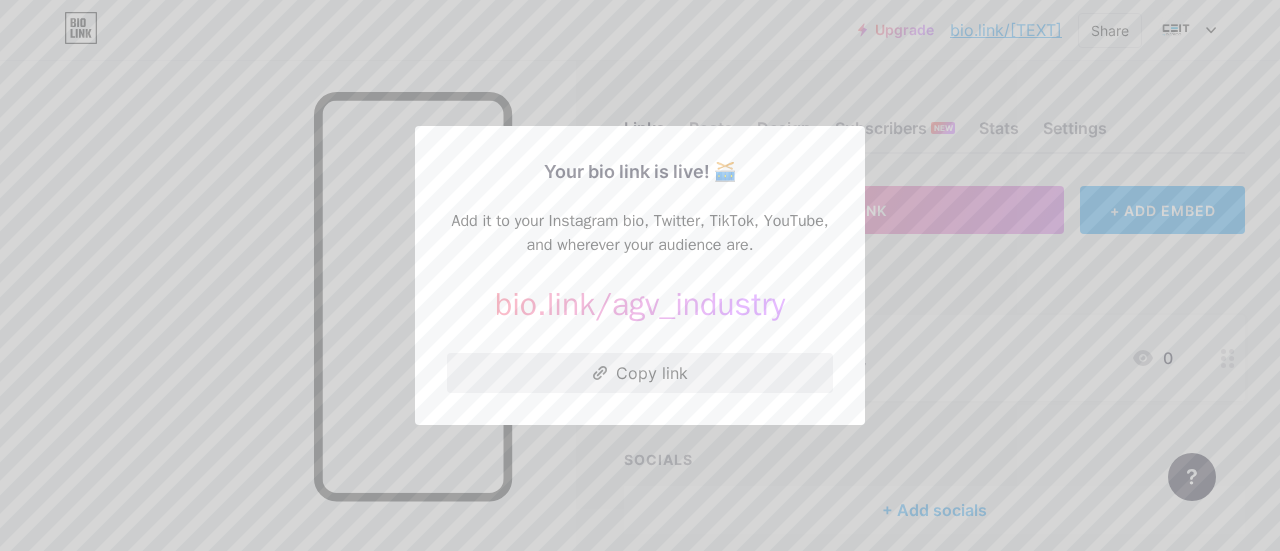 click on "Copy link" at bounding box center (640, 373) 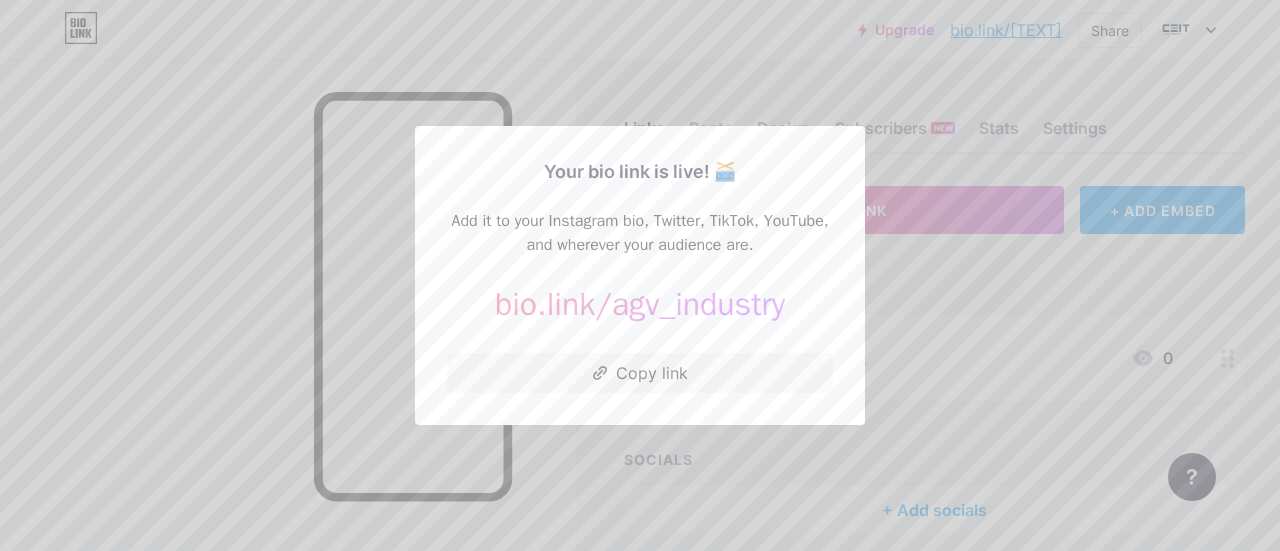 click at bounding box center [640, 275] 